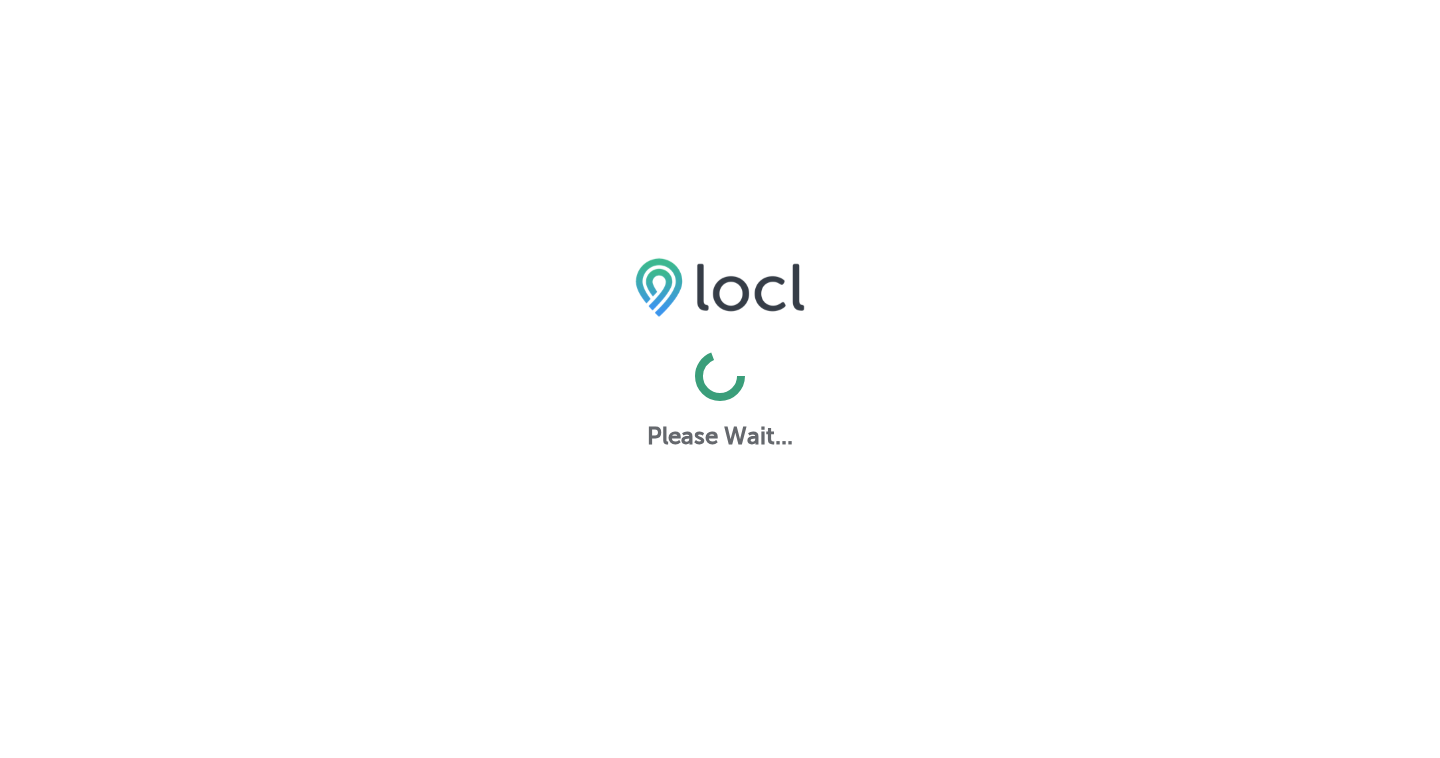 scroll, scrollTop: 0, scrollLeft: 0, axis: both 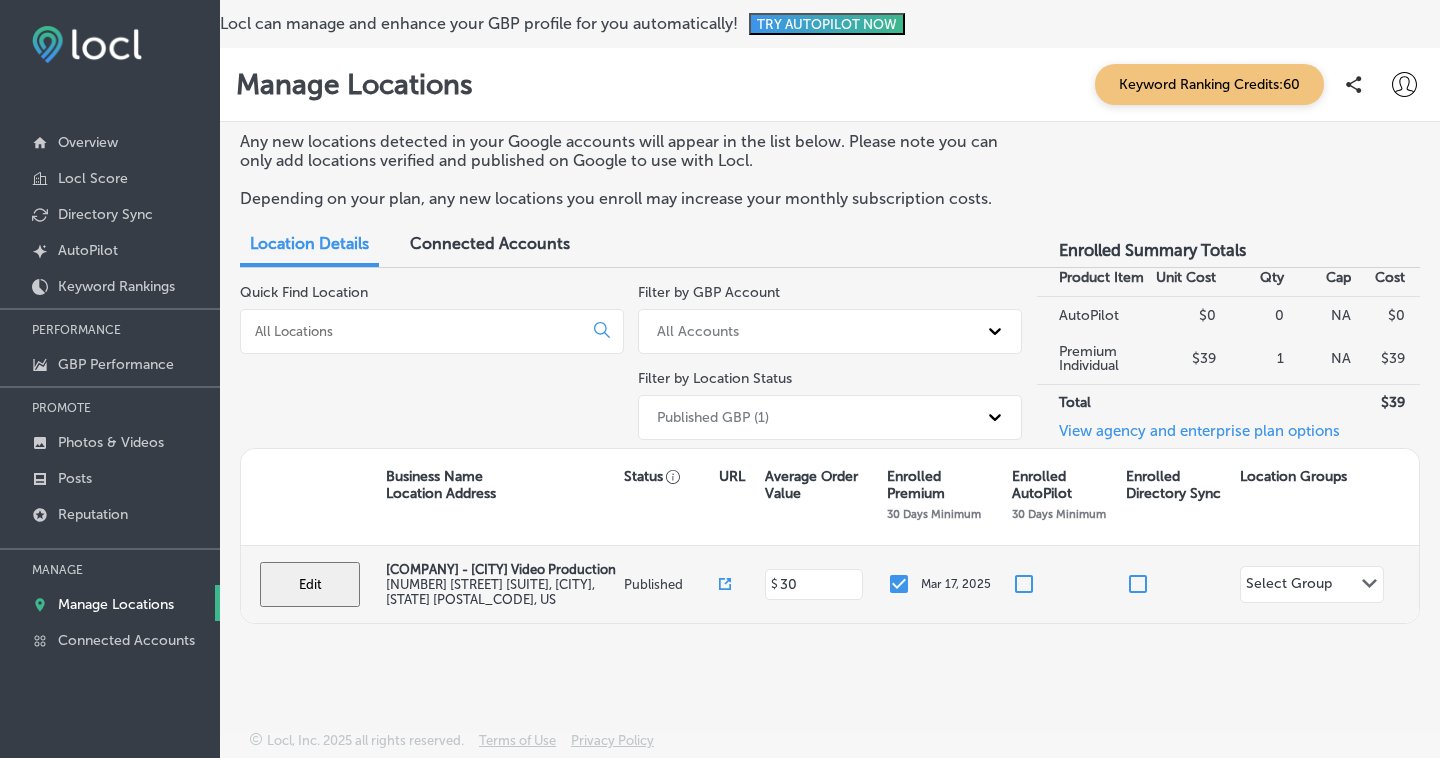 click on "Edit" at bounding box center [310, 584] 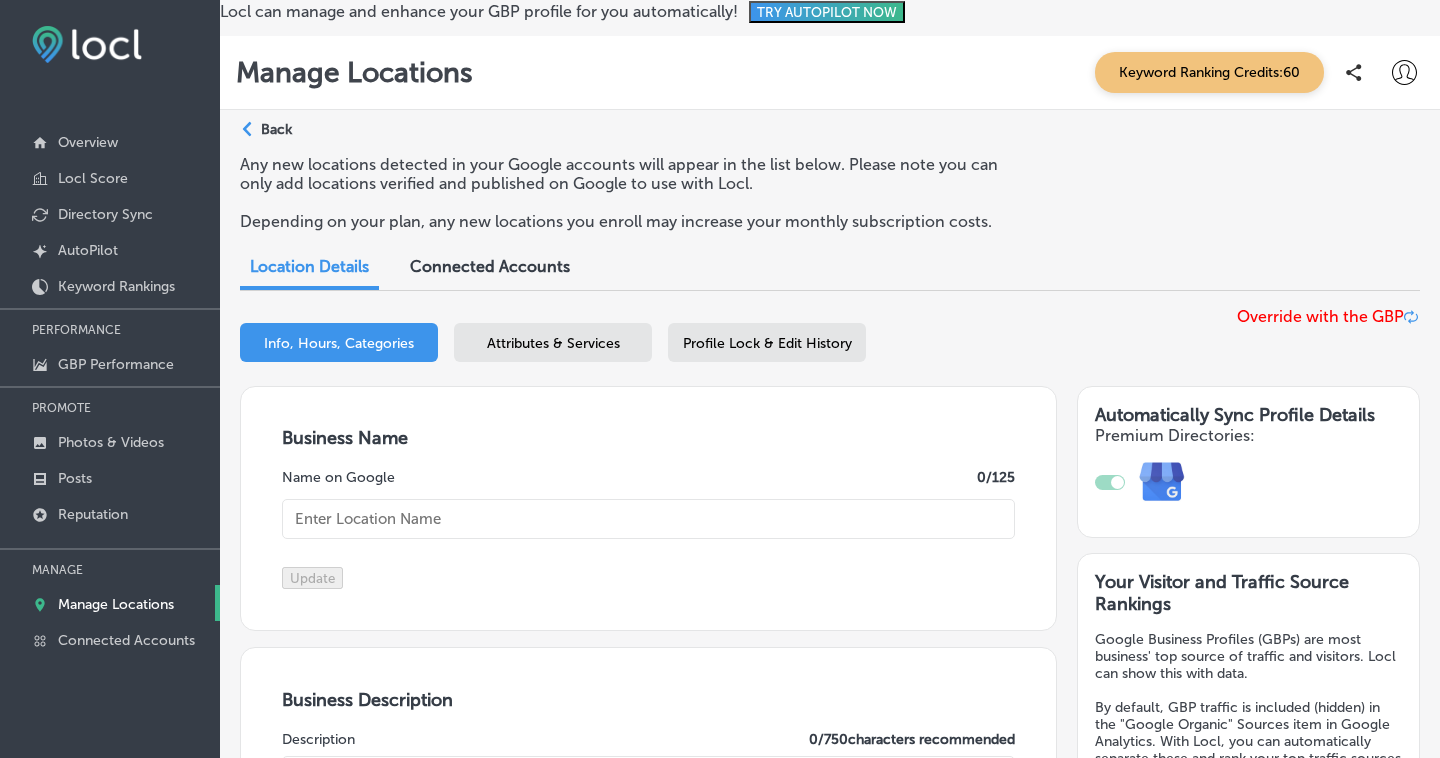 type on "[COMPANY] - [CITY] Video Production" 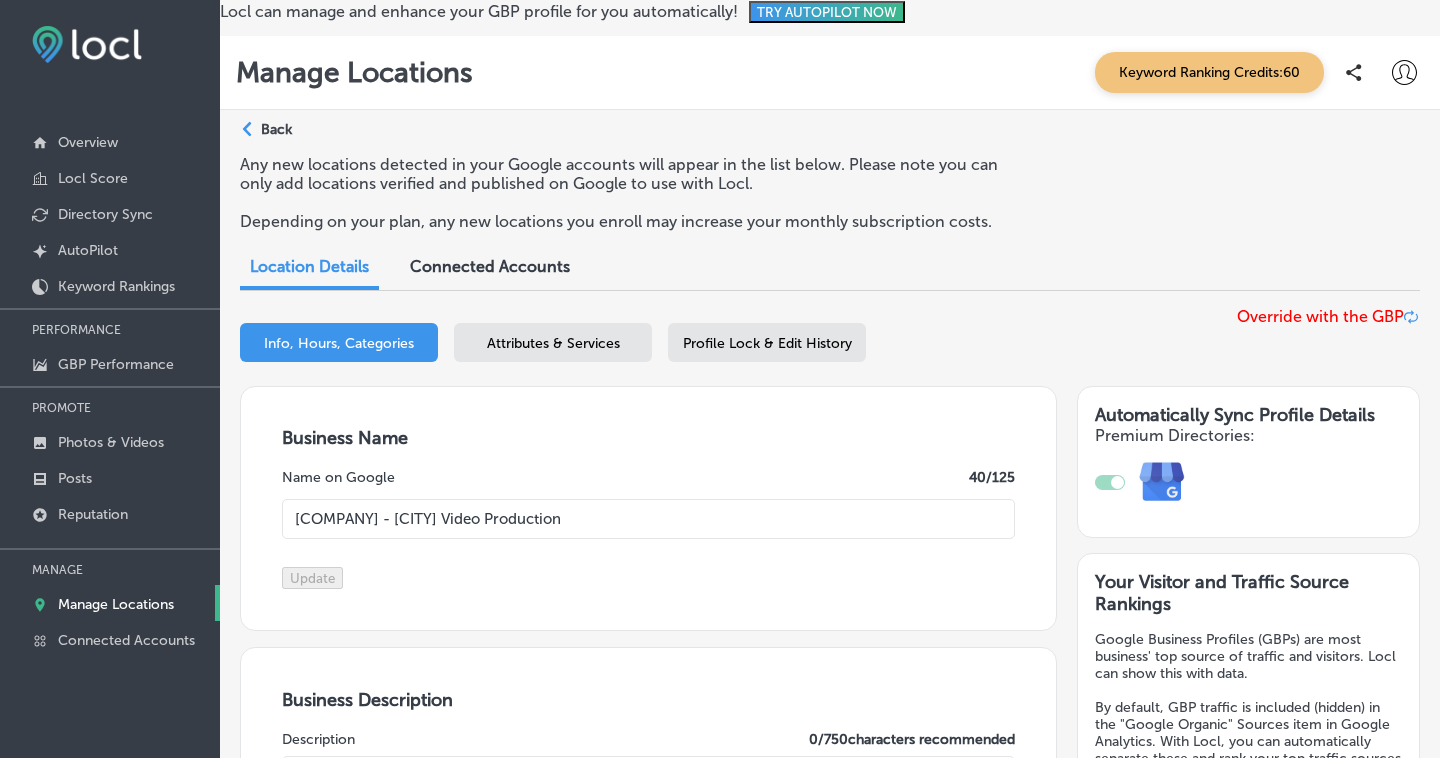 type on "[NUMBER] [STREET] [SUITE]" 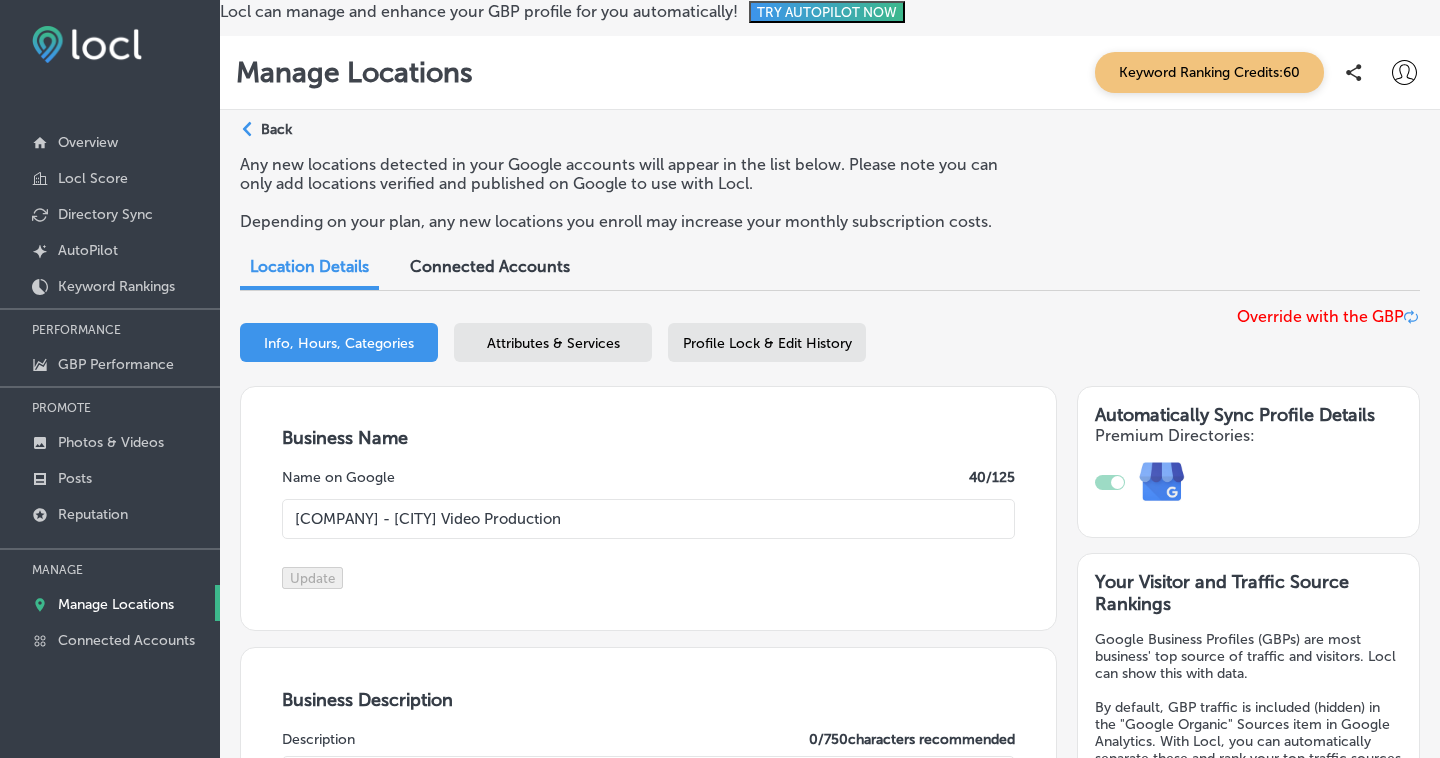 type on "30" 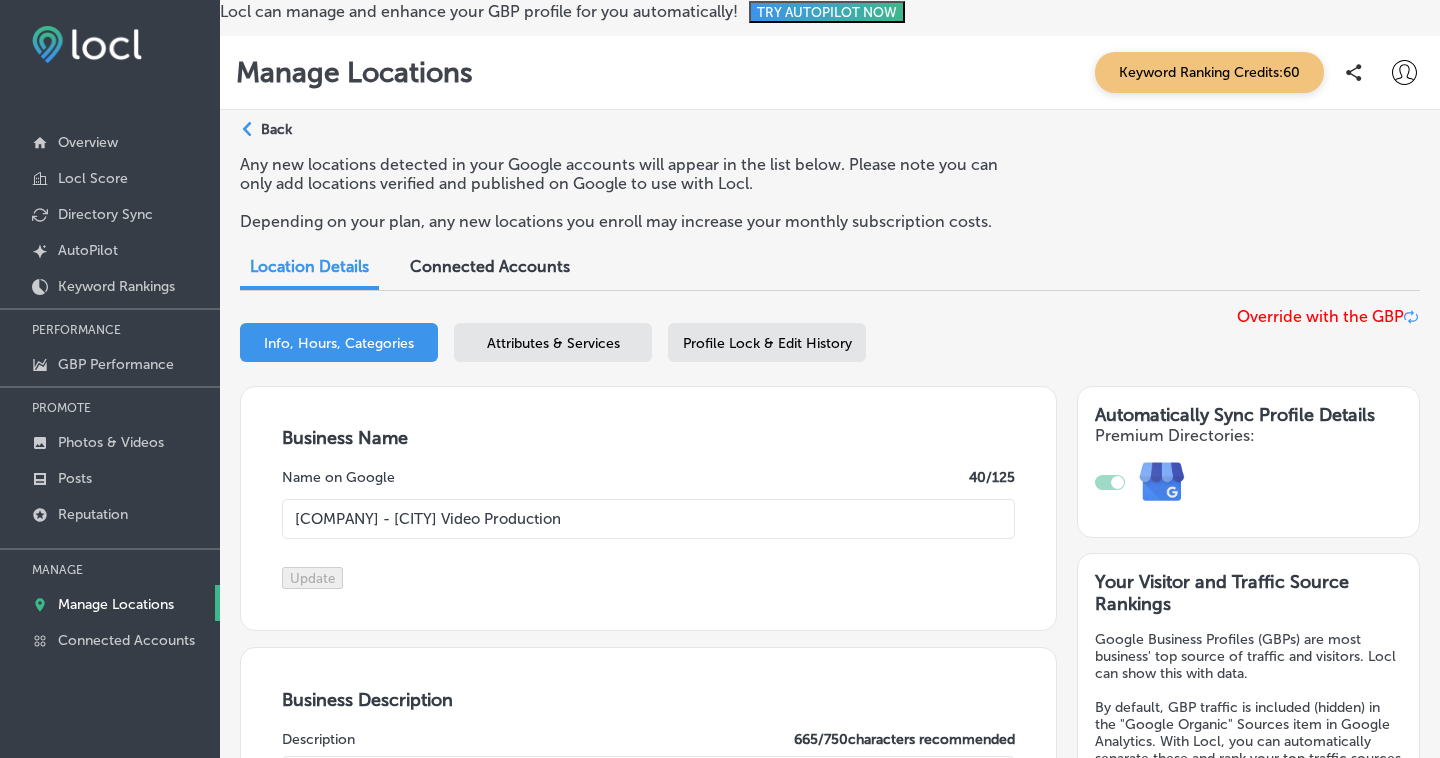 click on "Profile Lock & Edit History" at bounding box center (767, 343) 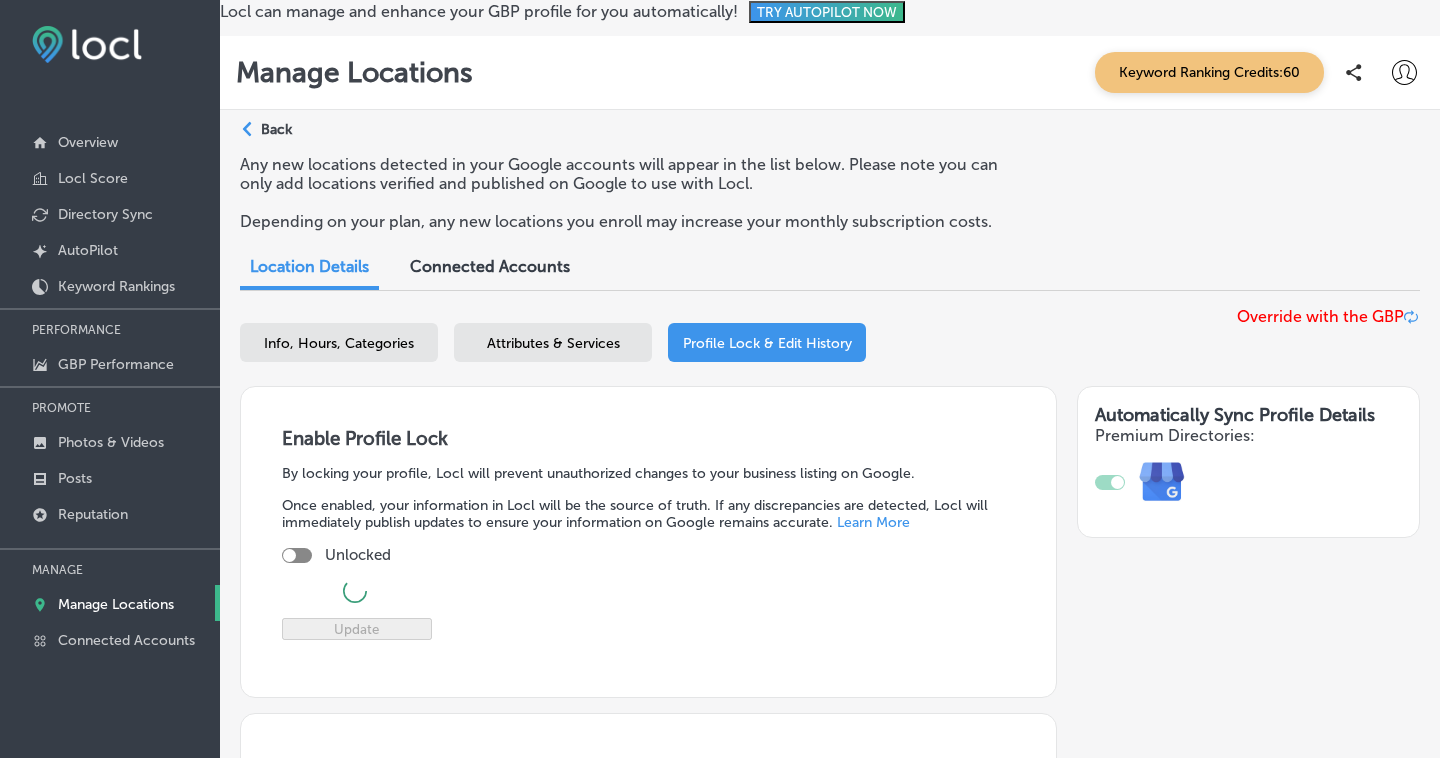 checkbox on "true" 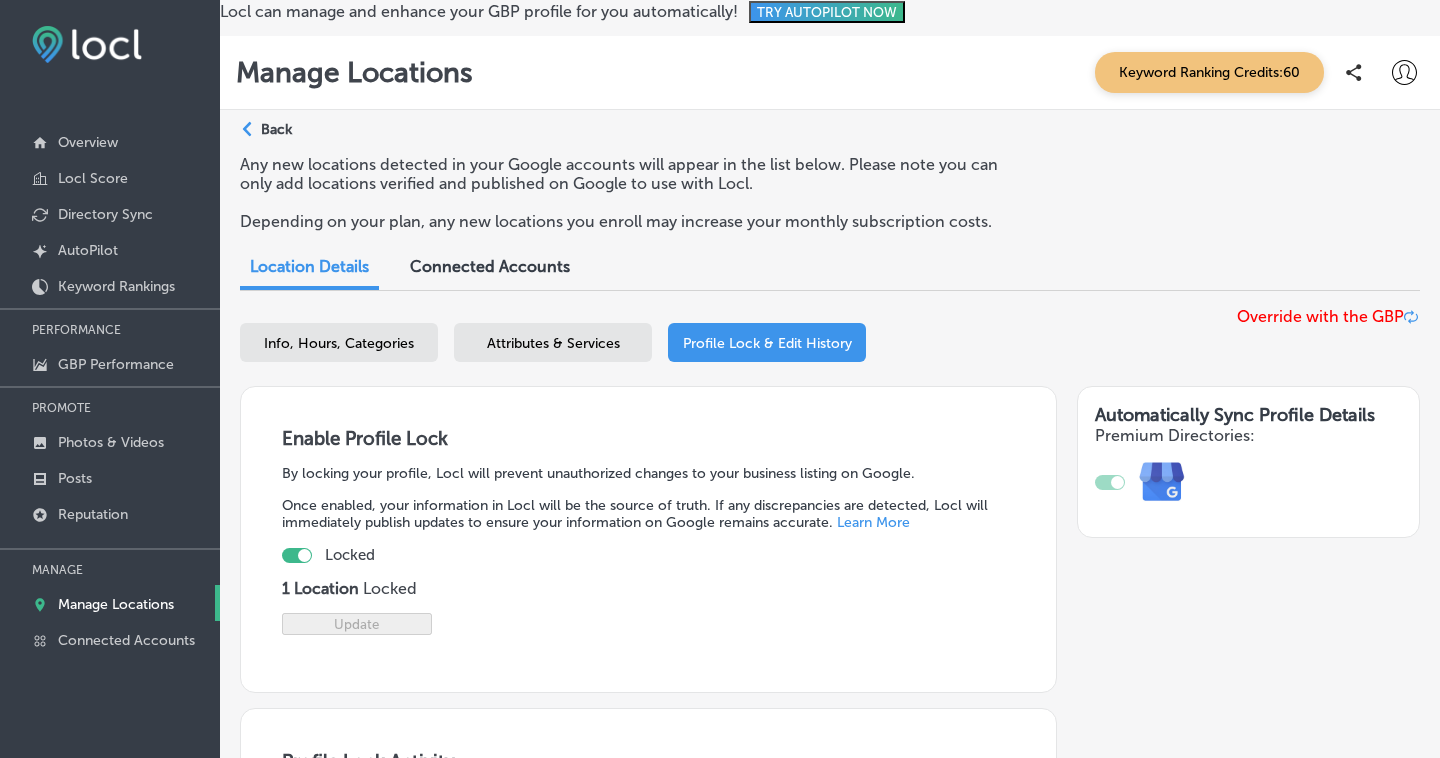 click on "Attributes & Services" at bounding box center [553, 343] 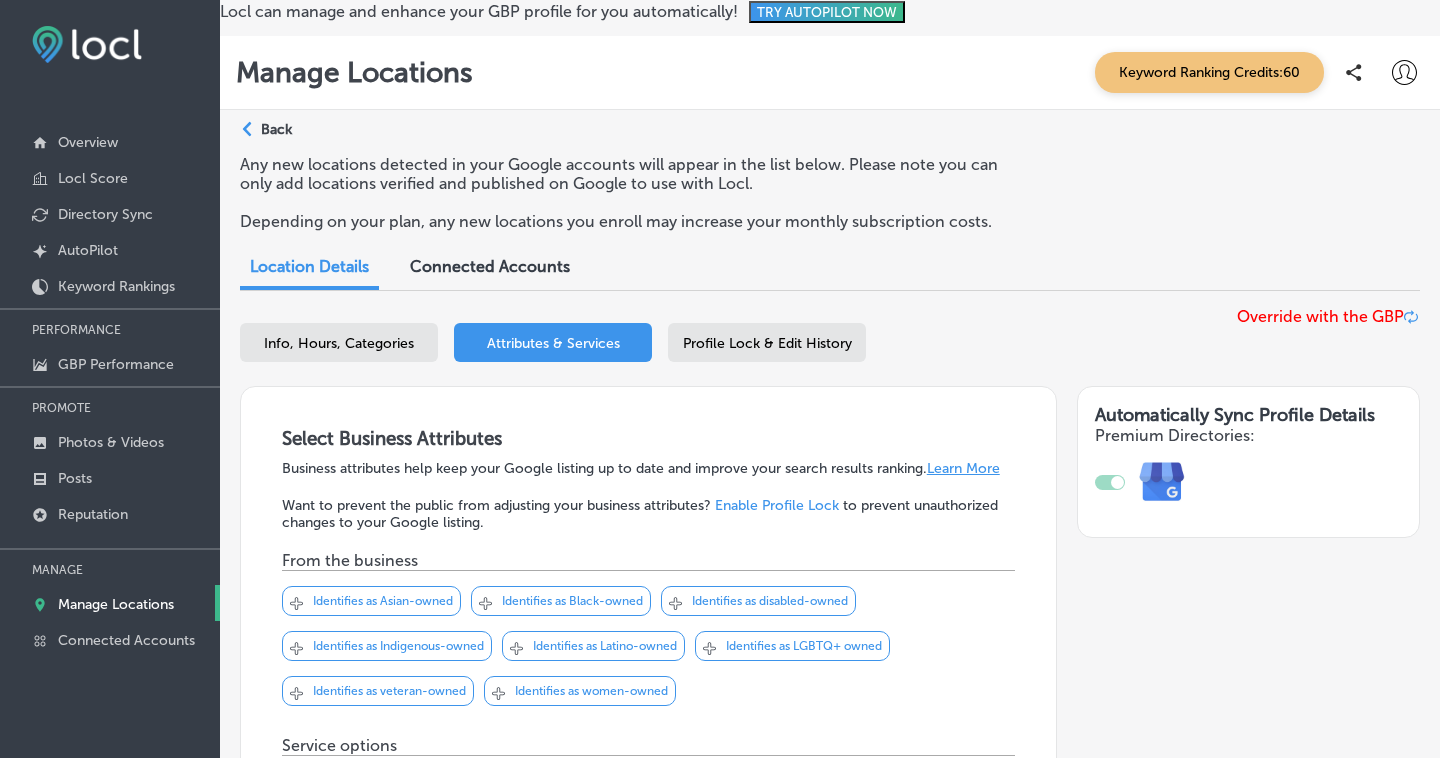 click on "Info, Hours, Categories" at bounding box center (339, 343) 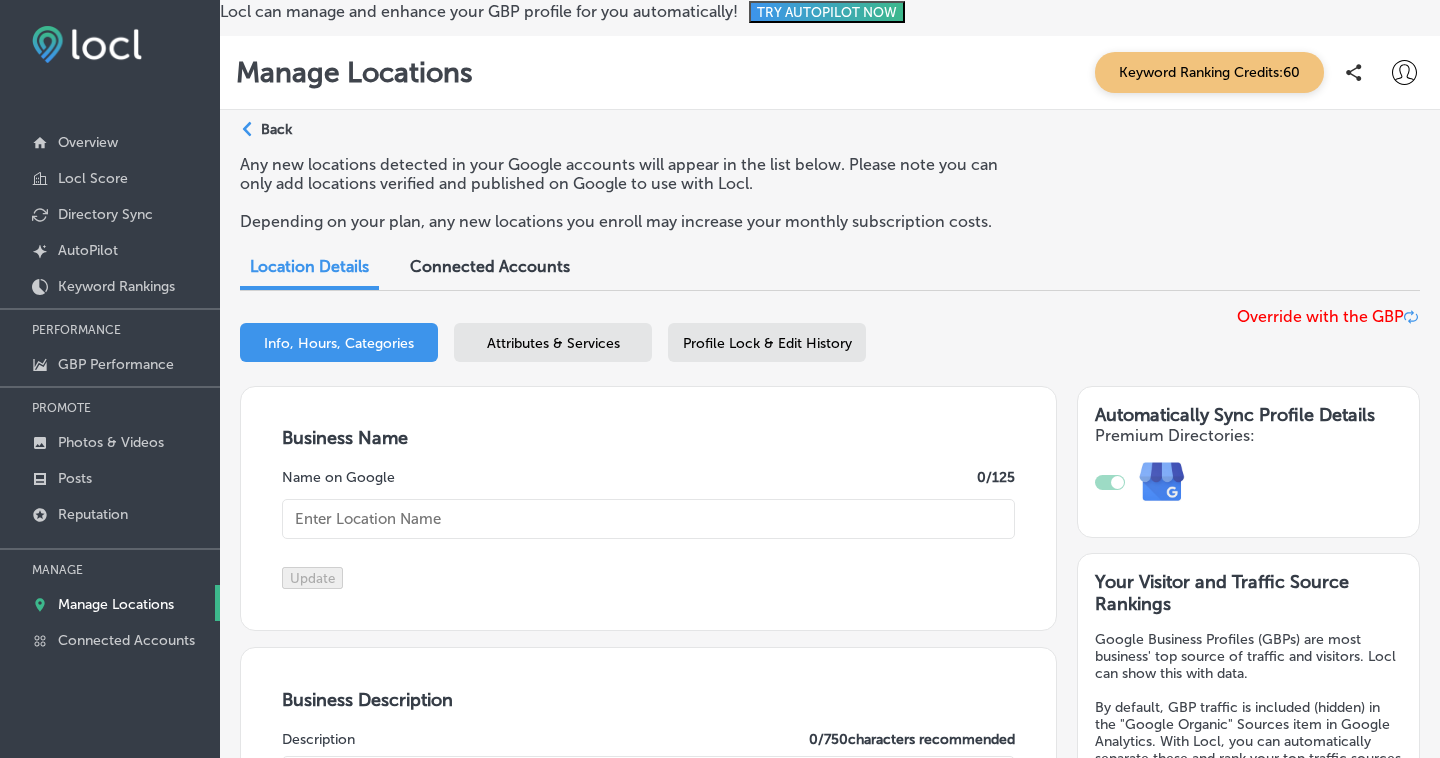 type on "[COMPANY] - [CITY] Video Production" 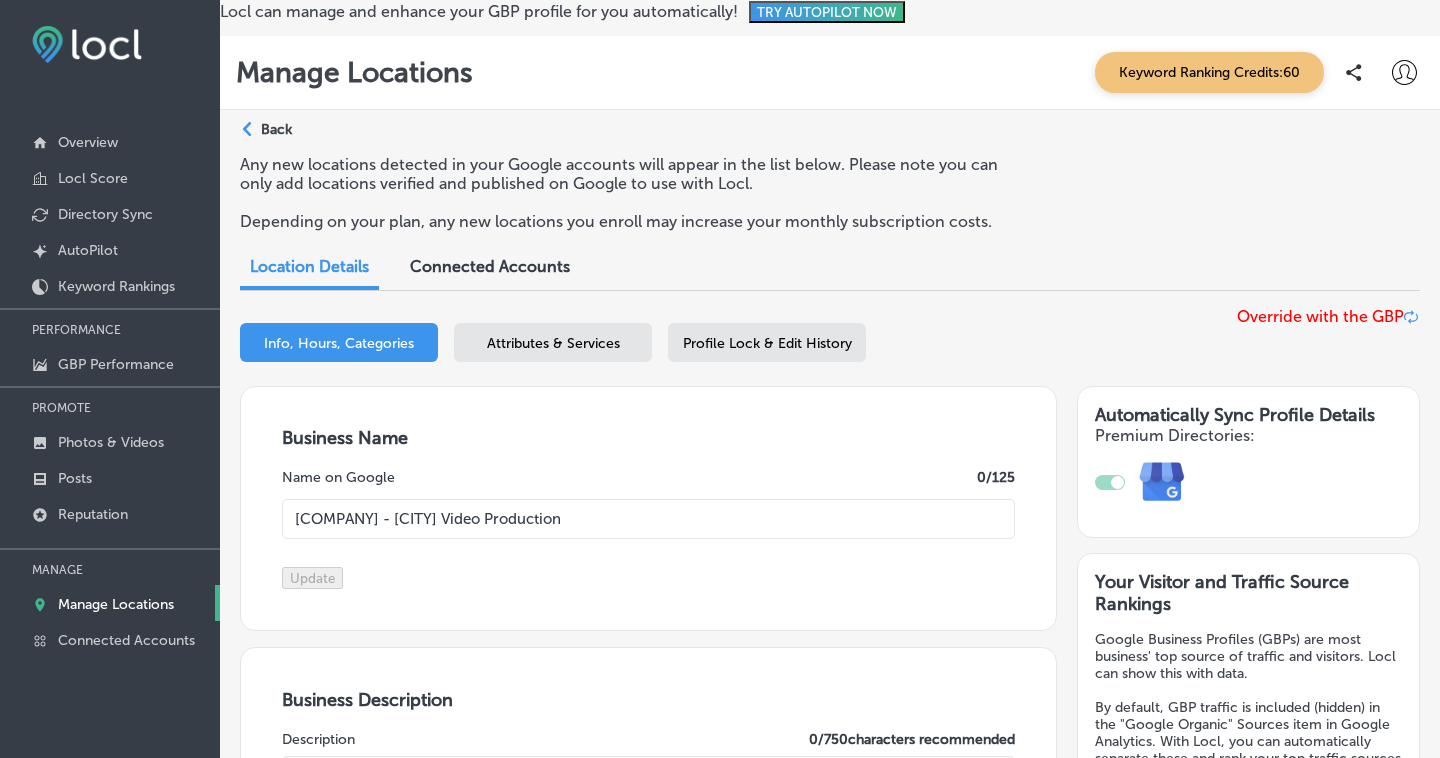 type on "[NUMBER] [STREET] [SUITE]" 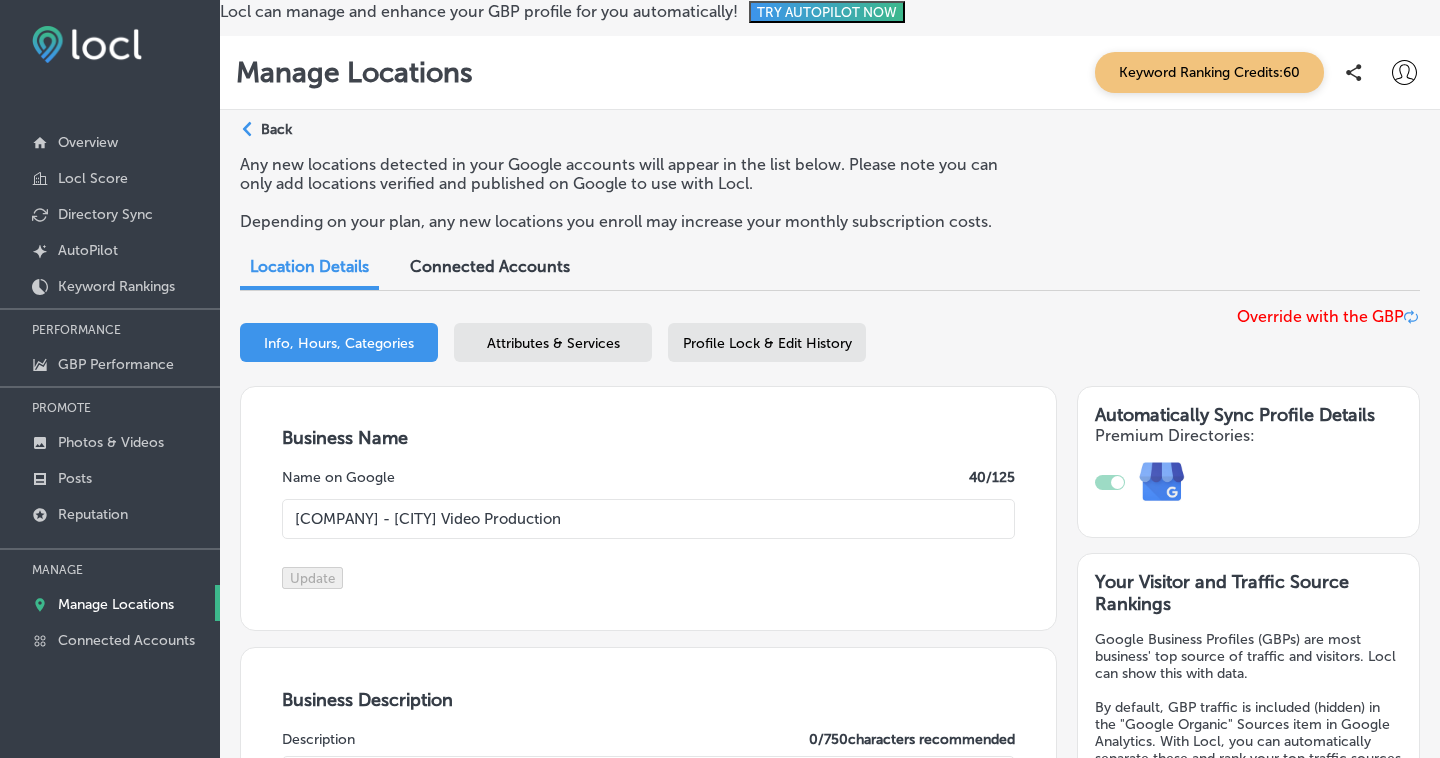 type on "30" 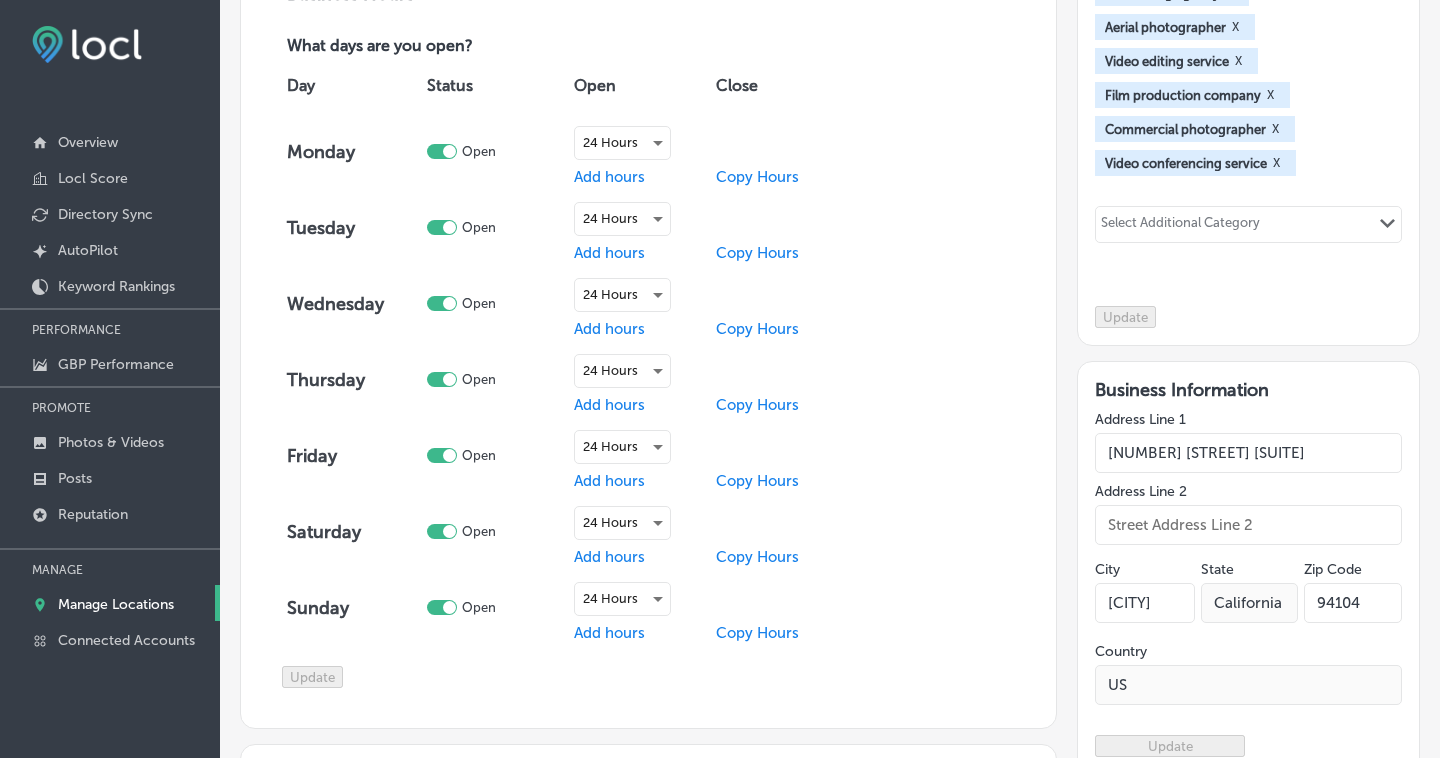 scroll, scrollTop: 0, scrollLeft: 0, axis: both 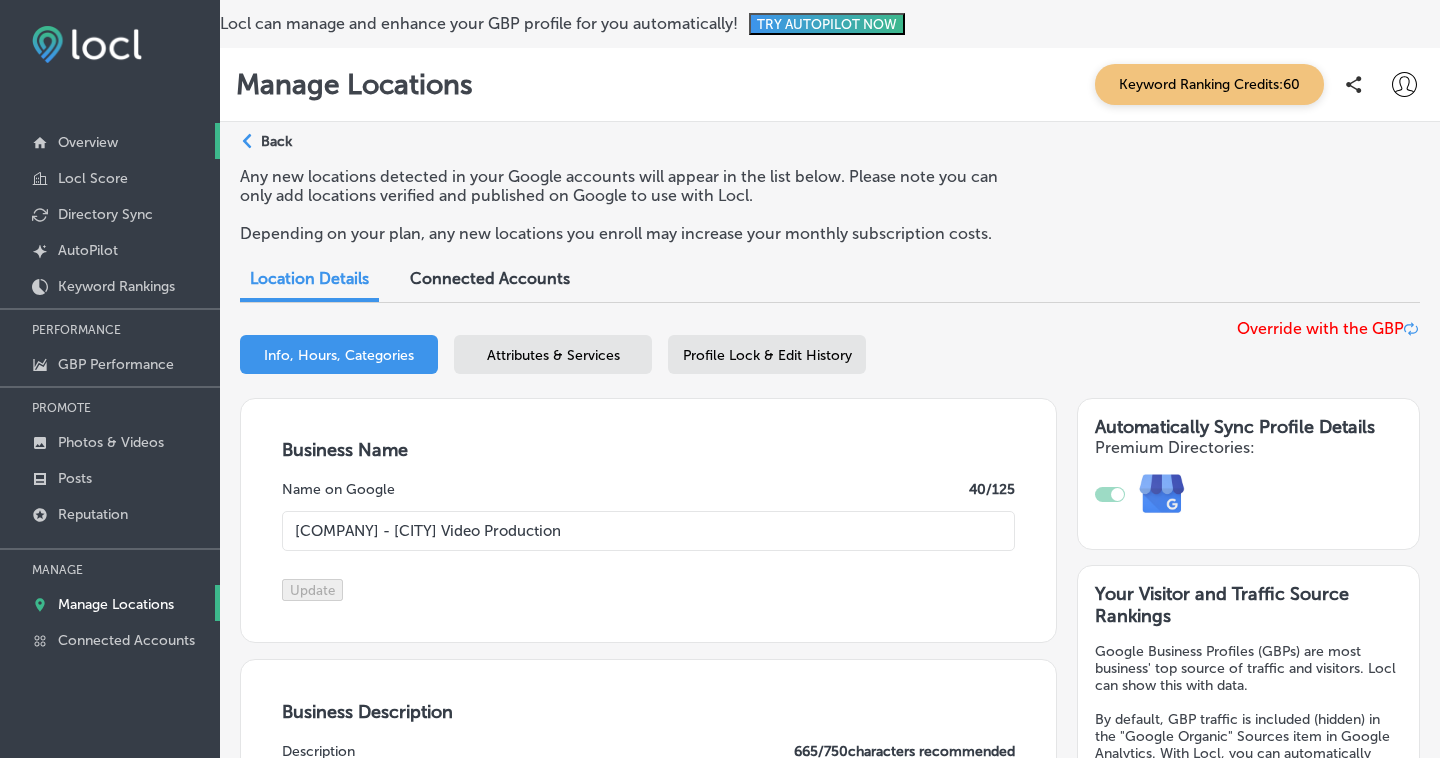 click on "Overview" at bounding box center (110, 141) 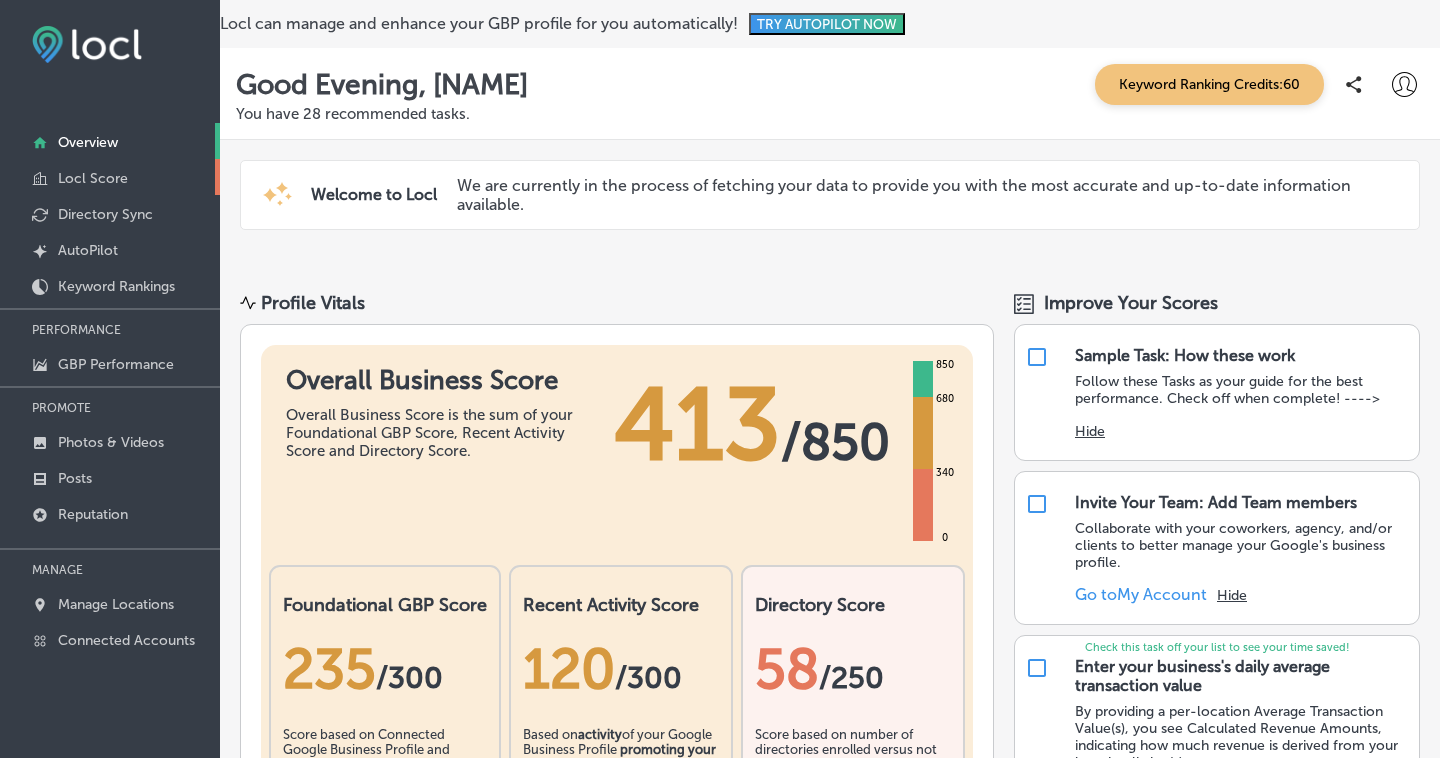 click on "Locl Score" at bounding box center [93, 178] 